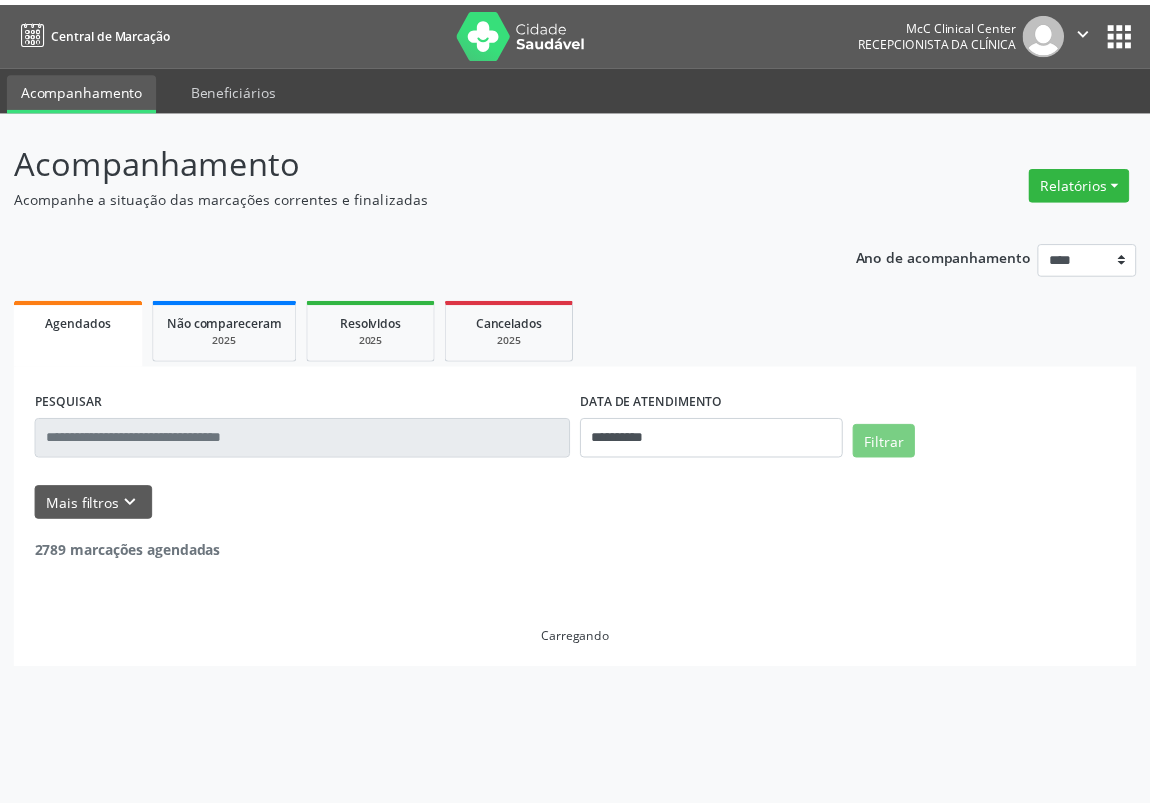 scroll, scrollTop: 0, scrollLeft: 0, axis: both 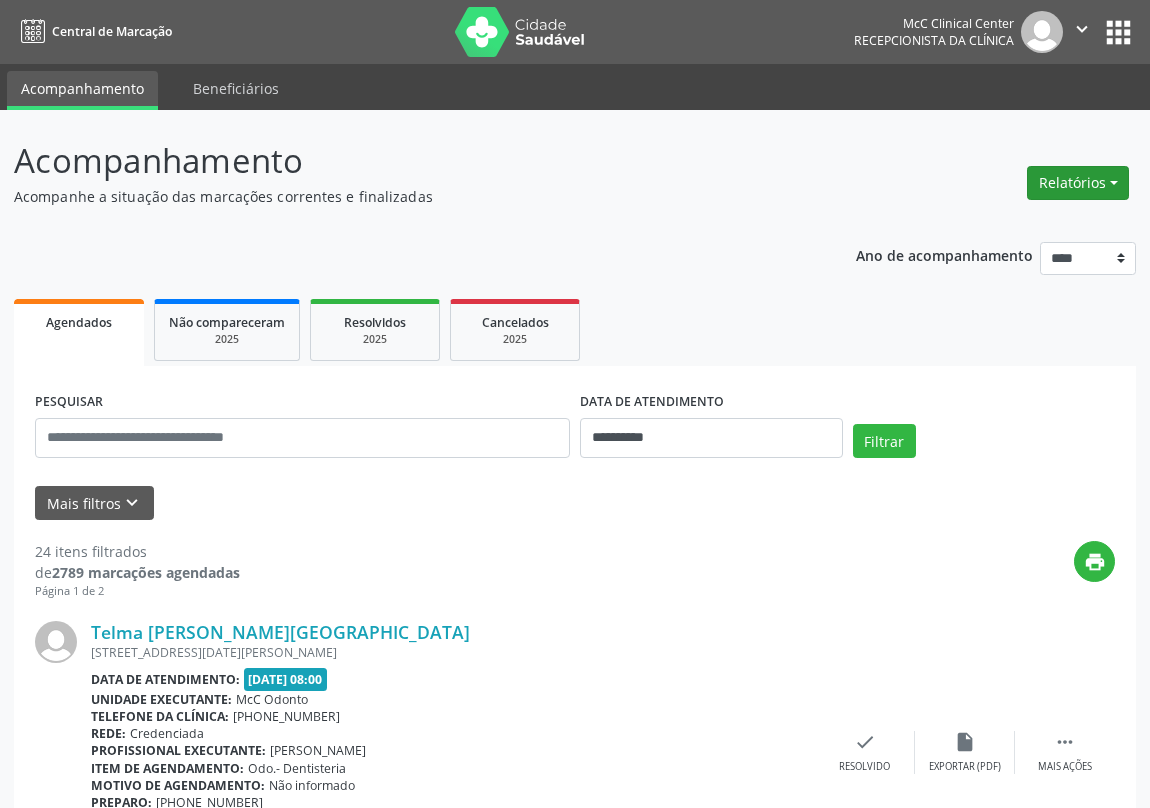 click on "Relatórios" at bounding box center (1078, 183) 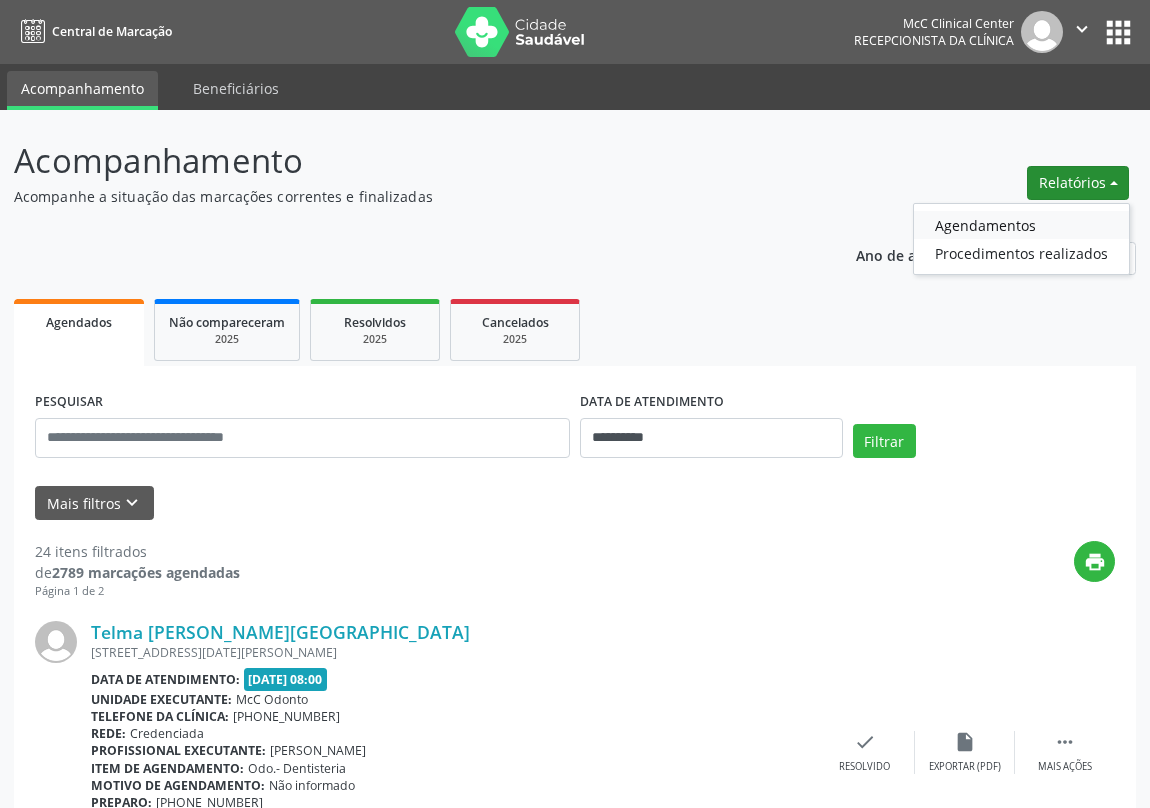 click on "Agendamentos" at bounding box center (1021, 225) 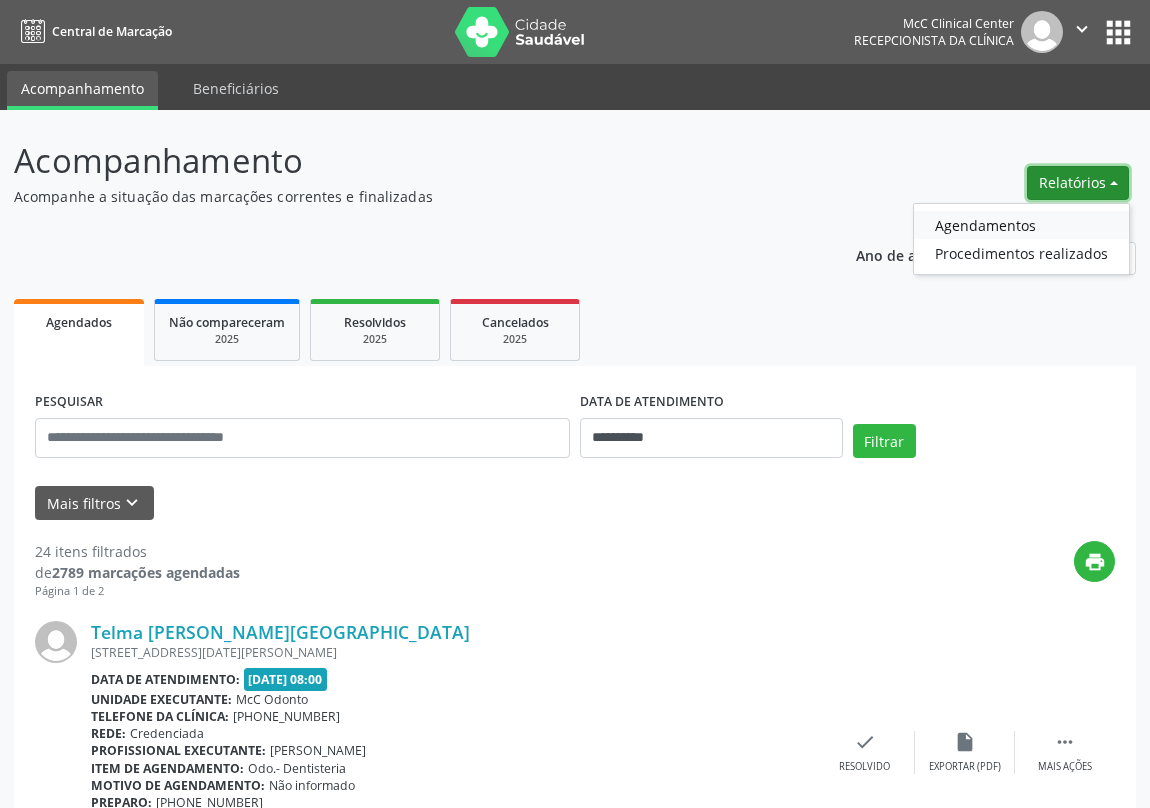 select on "*" 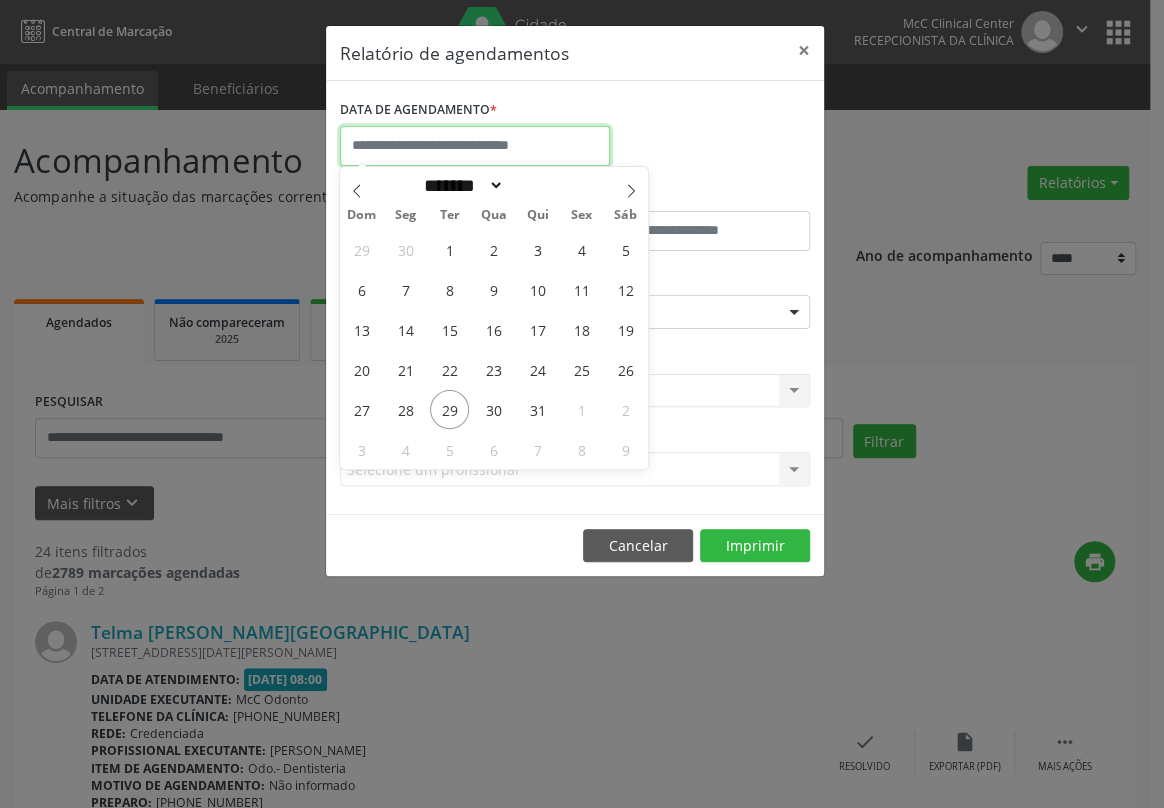 click at bounding box center [475, 146] 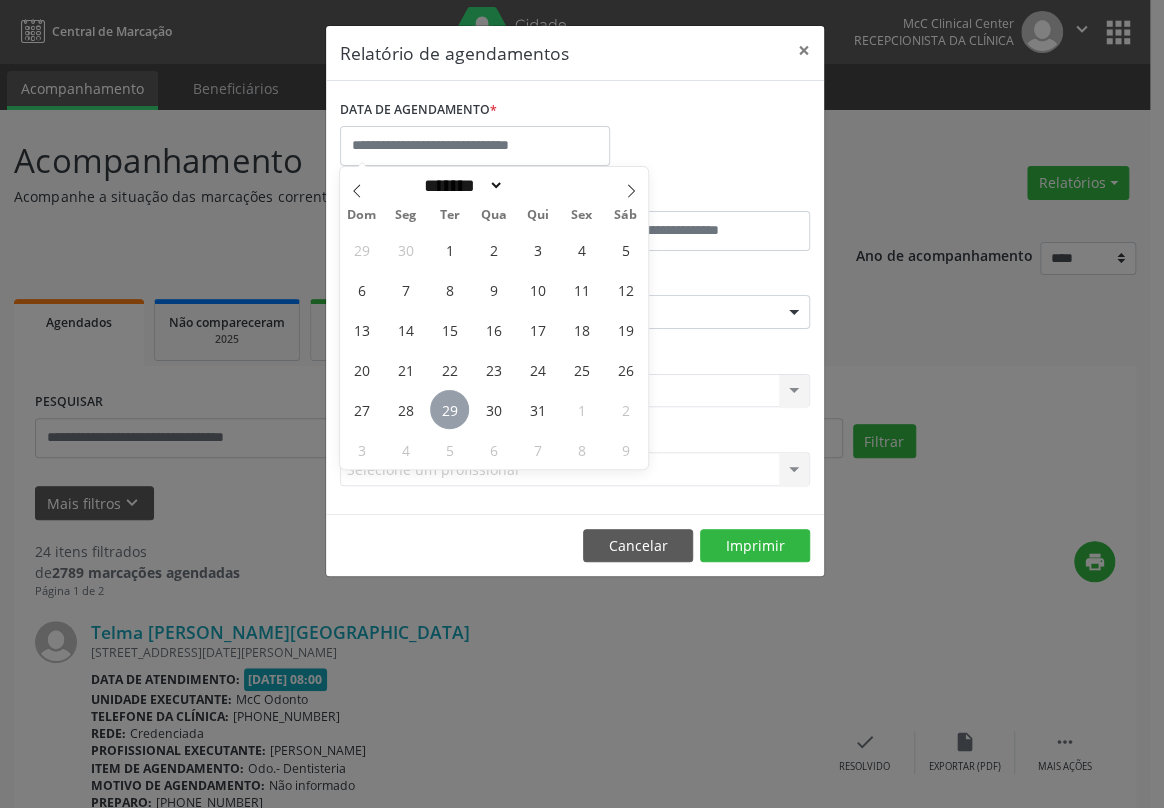 click on "29" at bounding box center [449, 409] 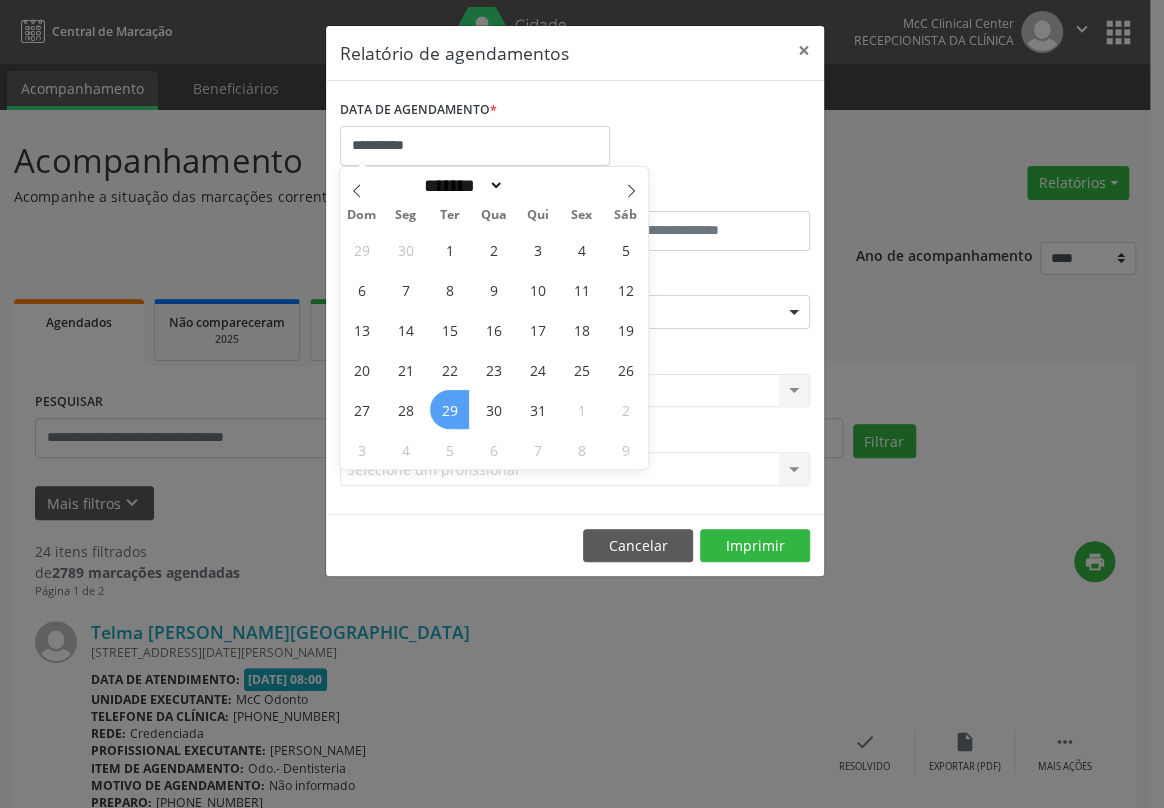 click on "29" at bounding box center [449, 409] 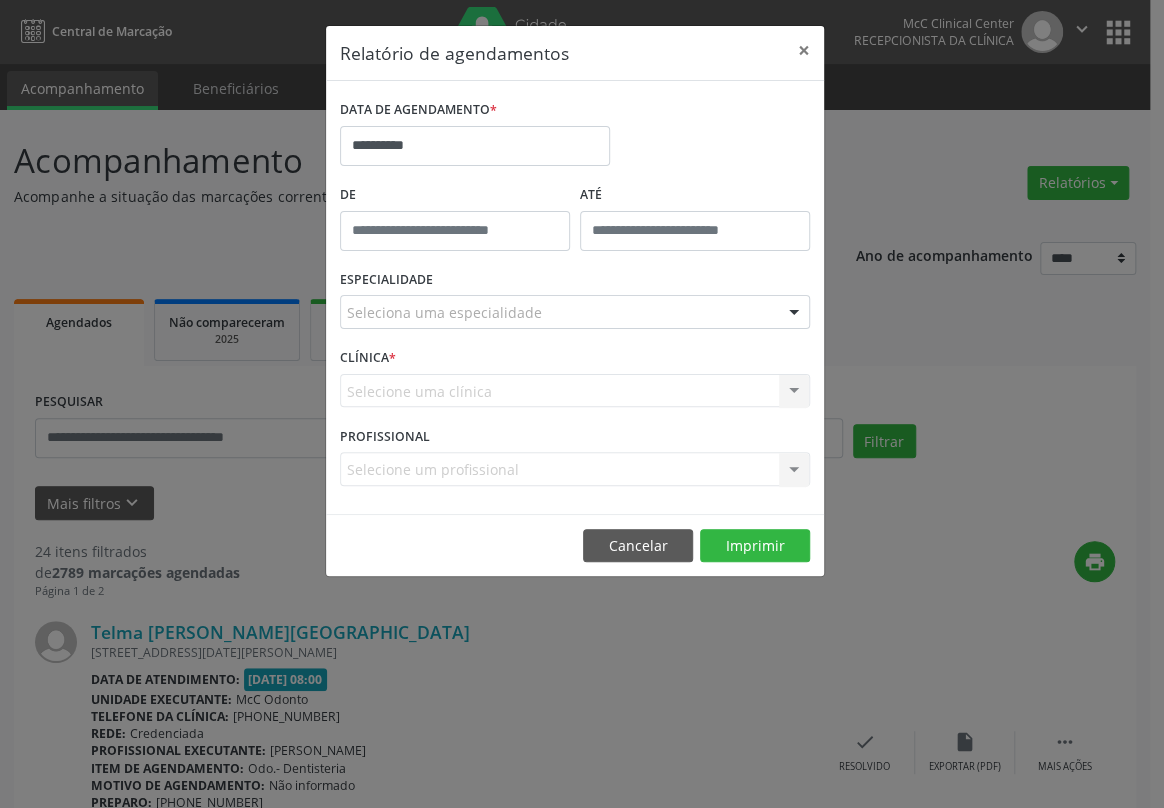click on "CLÍNICA
*
Selecione uma clínica
Nenhum resultado encontrado para: "   "
Não há nenhuma opção para ser exibida." at bounding box center [575, 382] 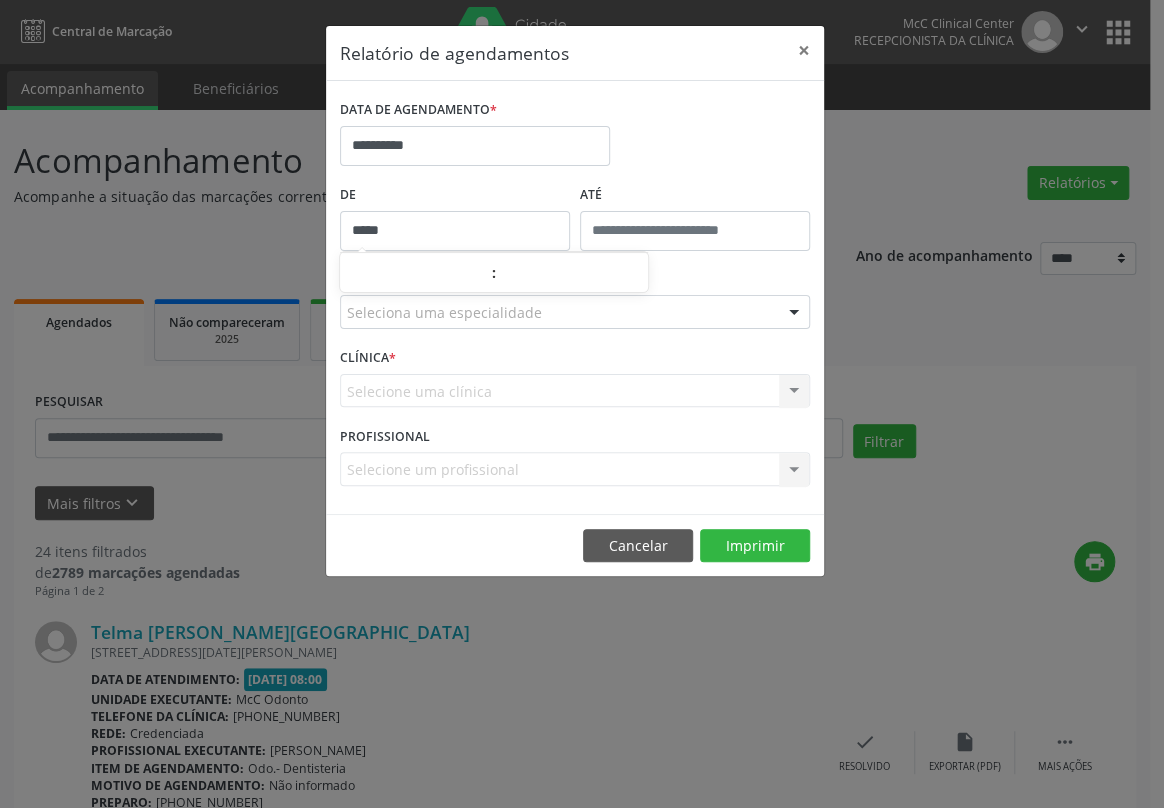 click on "*****" at bounding box center (455, 231) 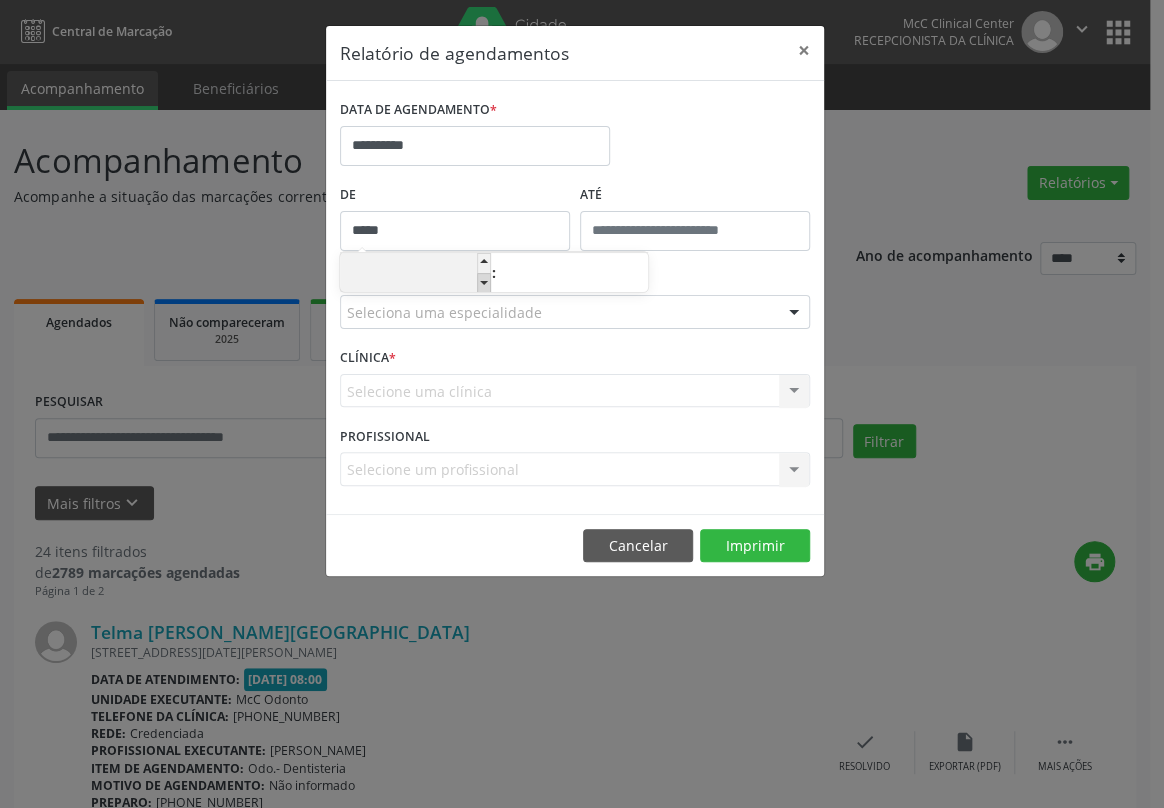 click at bounding box center (484, 283) 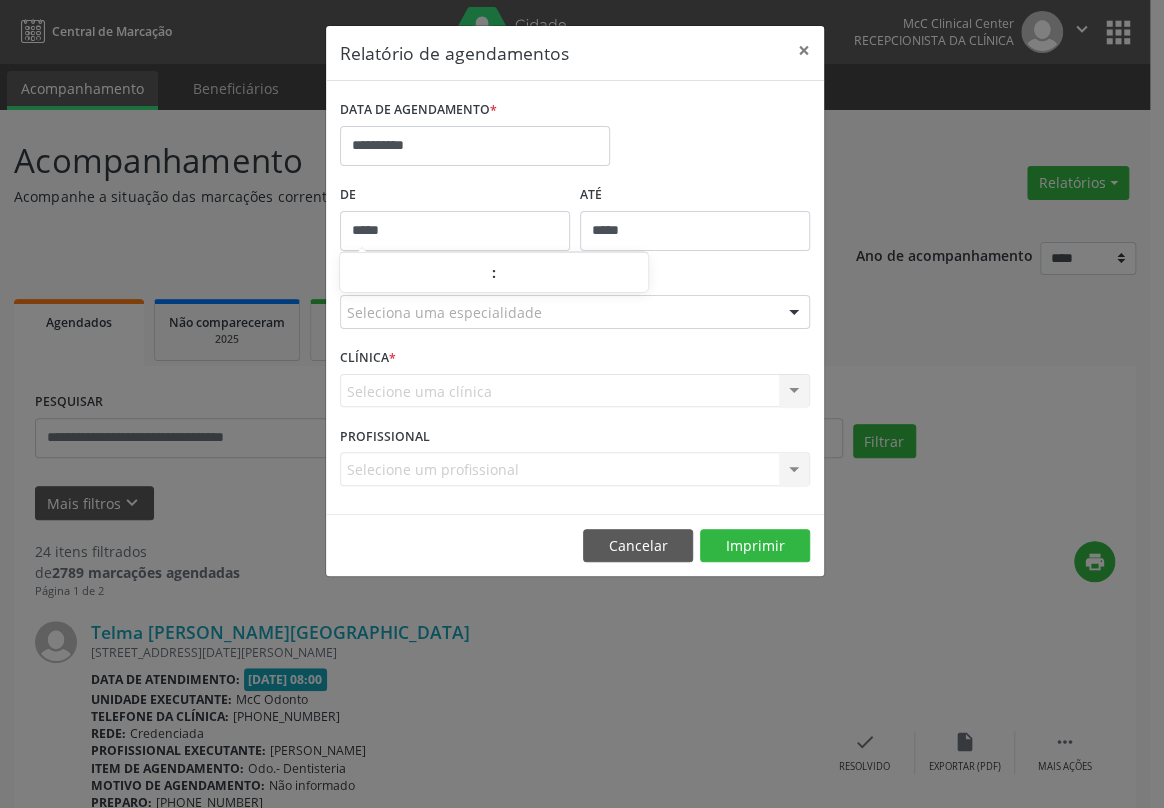 click on "*****" at bounding box center [695, 231] 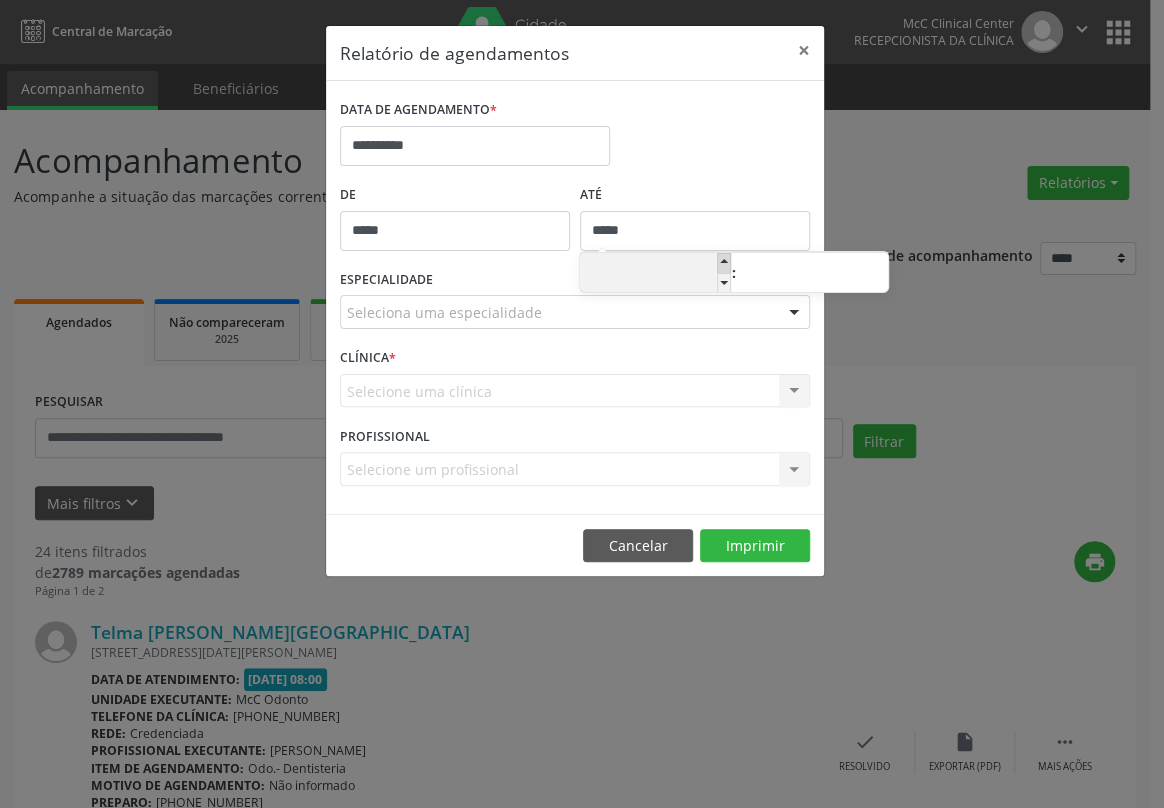 click at bounding box center (724, 263) 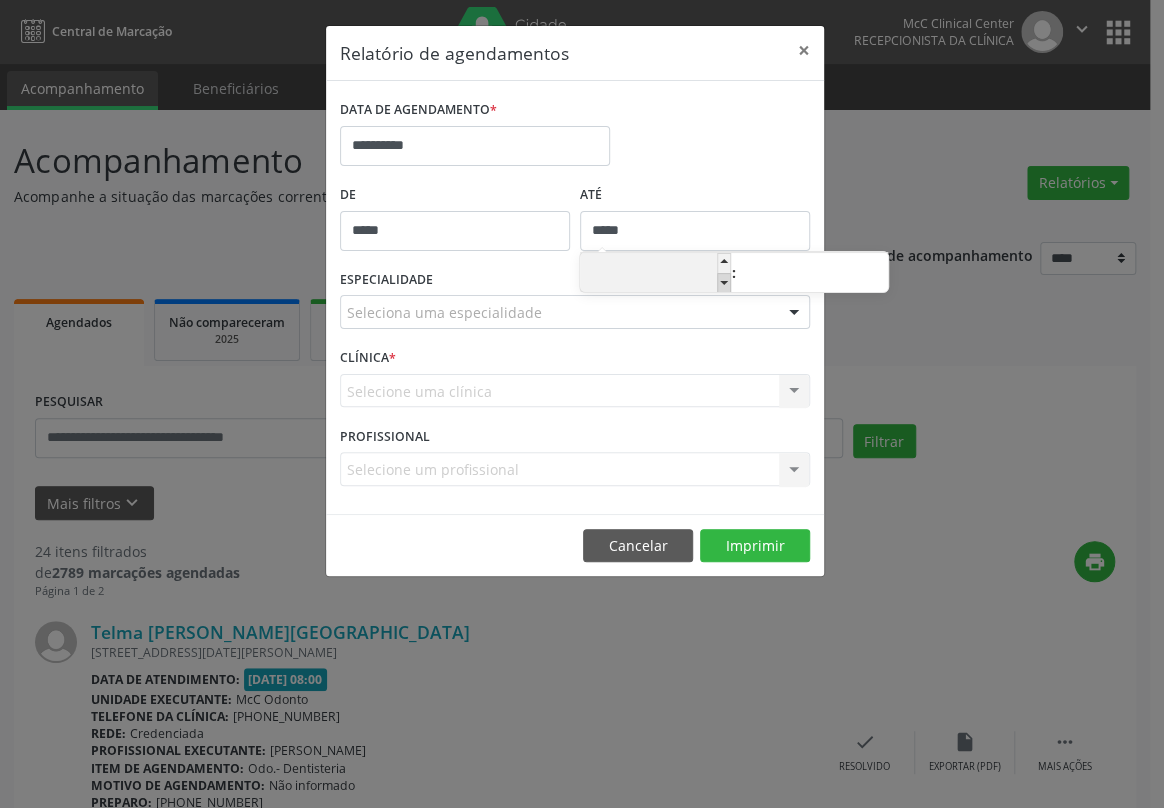 click at bounding box center [724, 283] 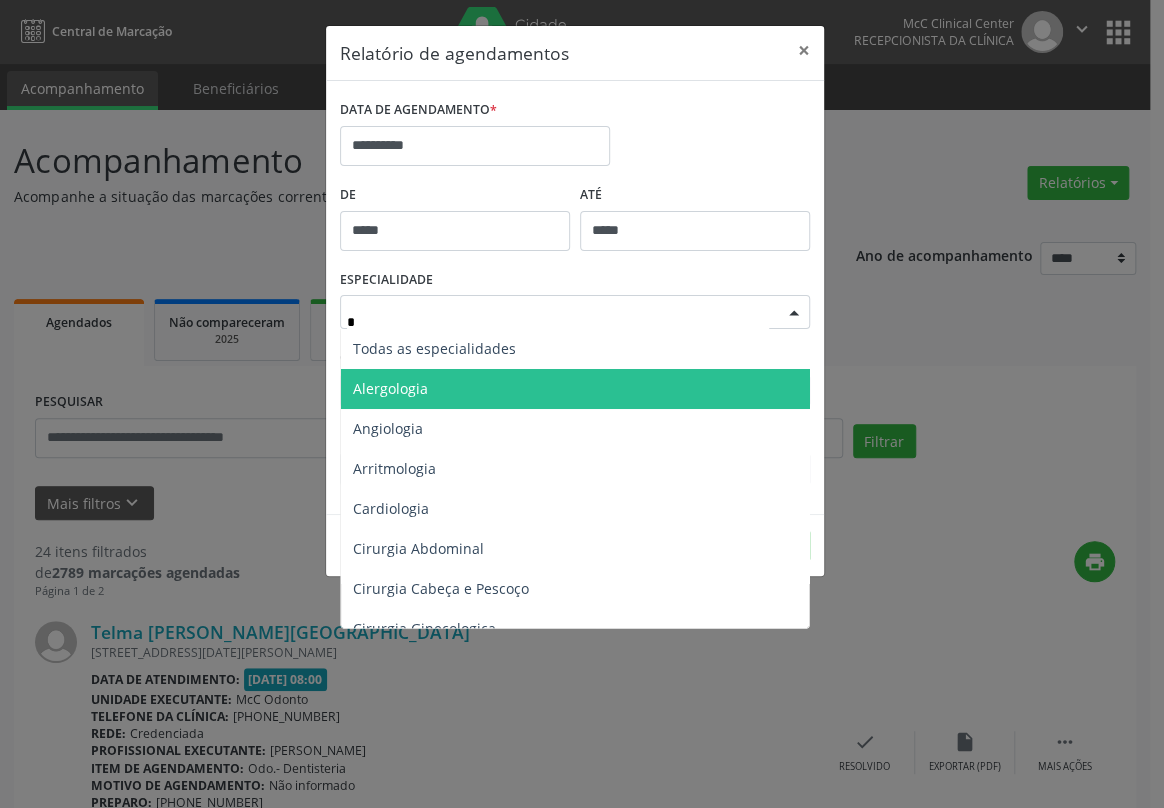 type on "**" 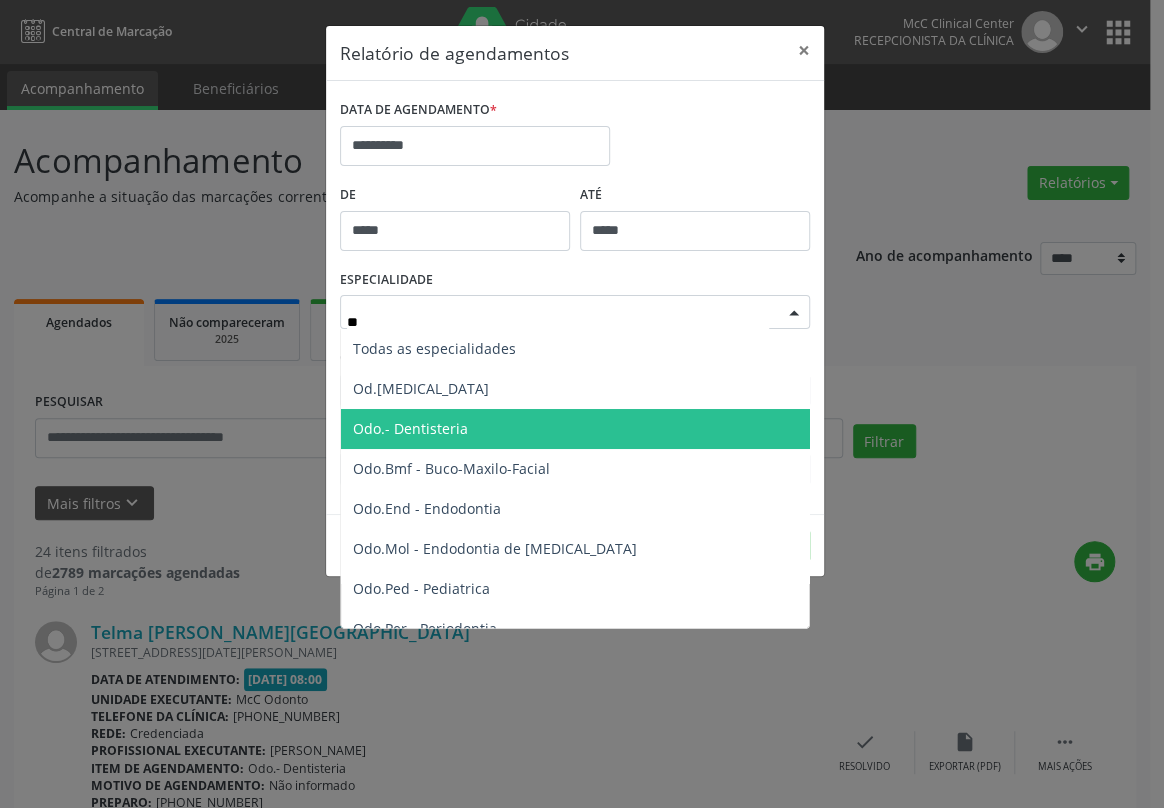 click on "Odo.- Dentisteria" at bounding box center (410, 428) 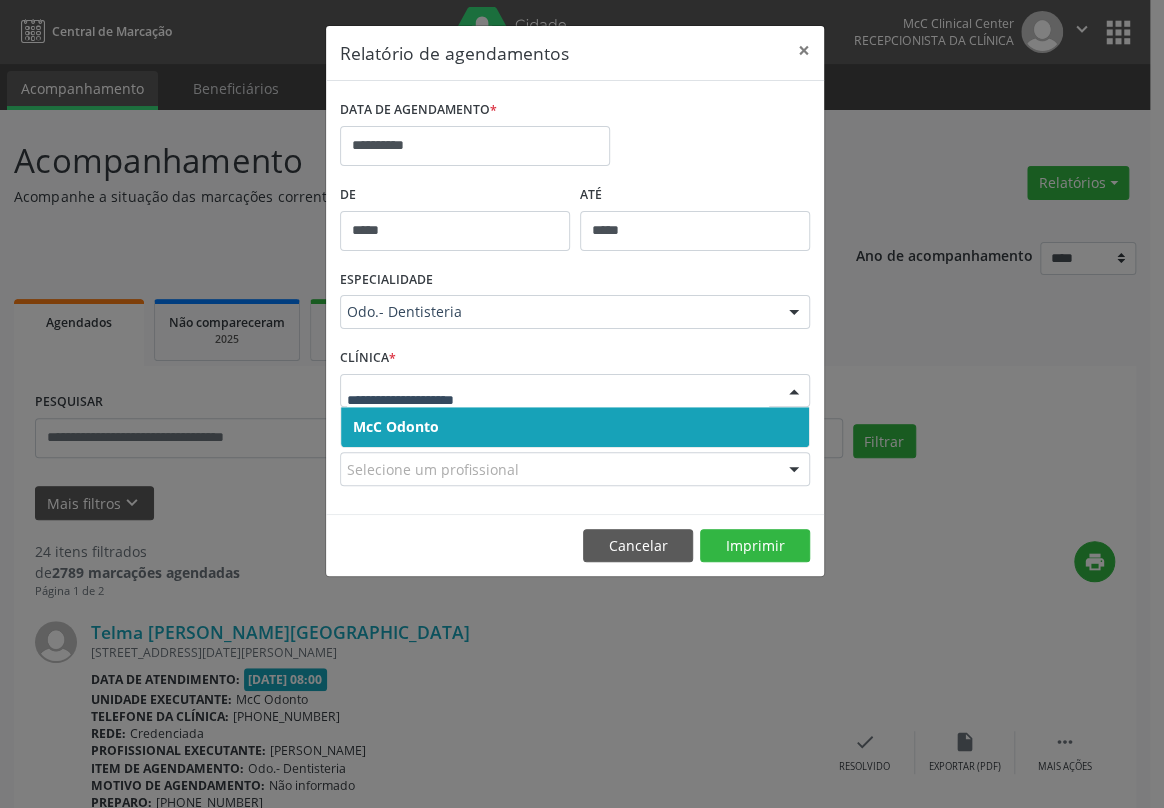 click on "McC Odonto" at bounding box center (575, 427) 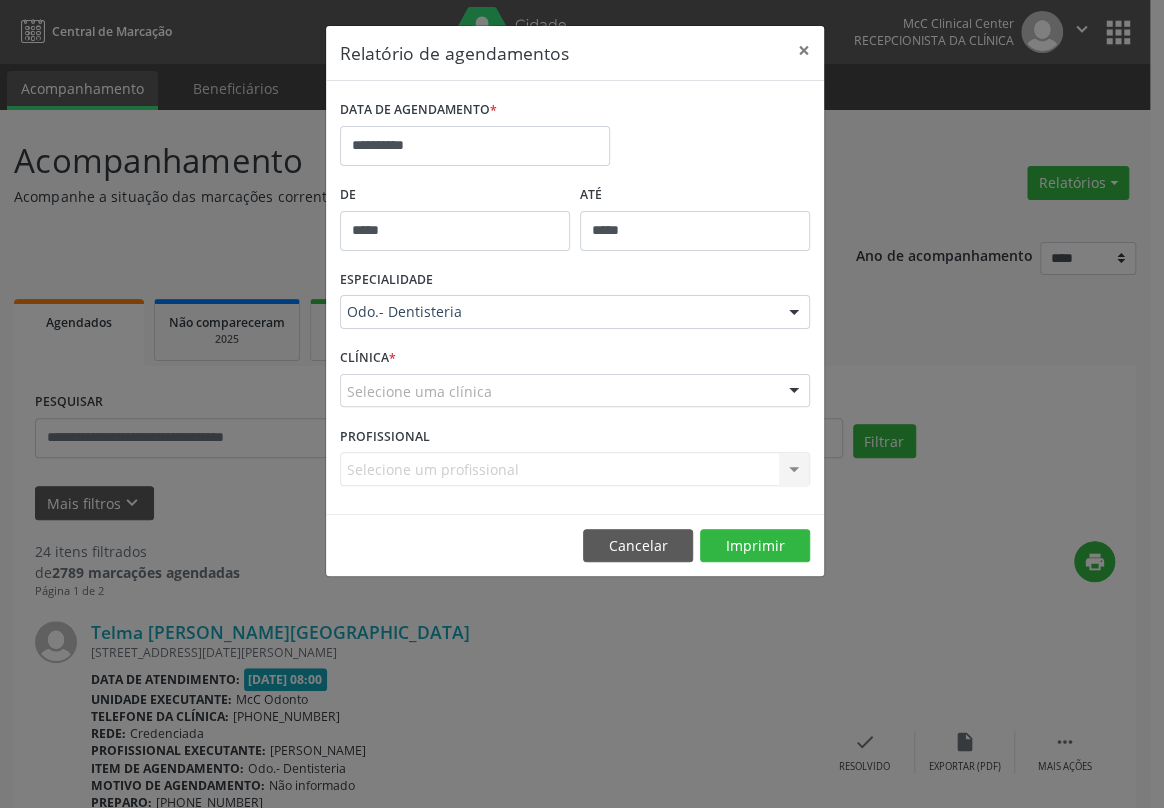 click on "**********" at bounding box center [575, 297] 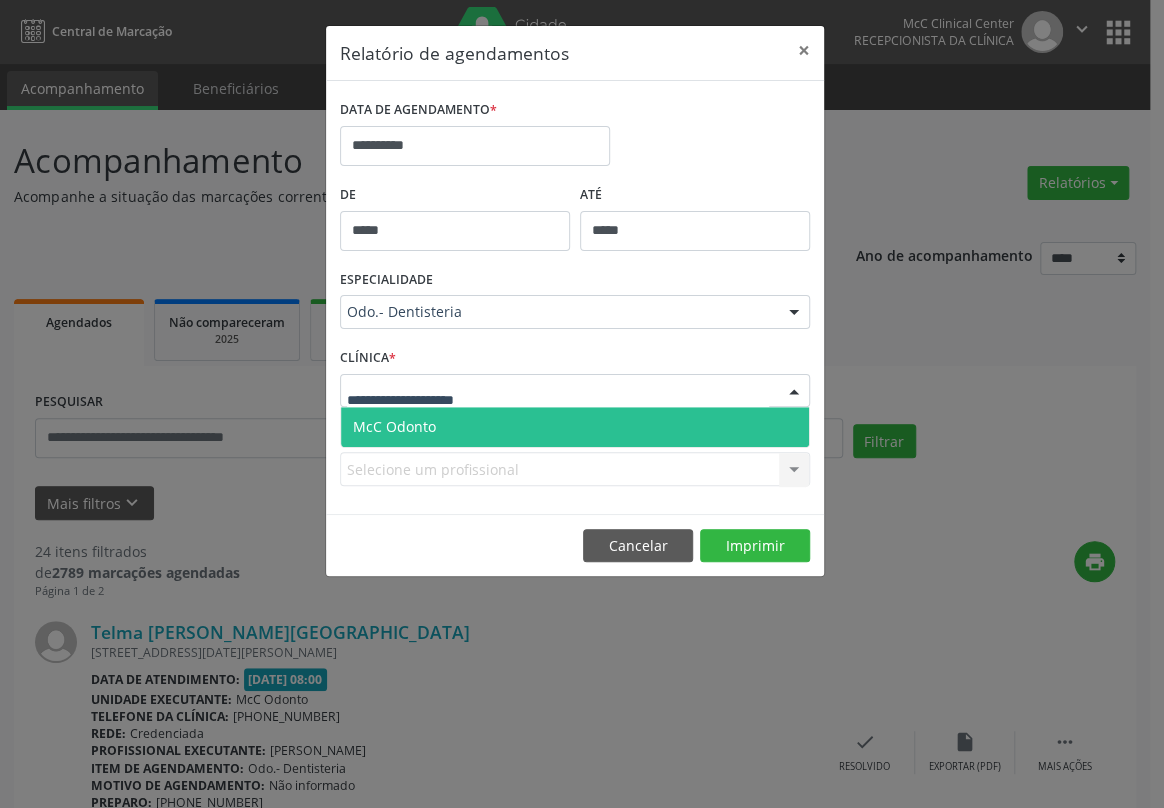 click on "McC Odonto" at bounding box center (575, 427) 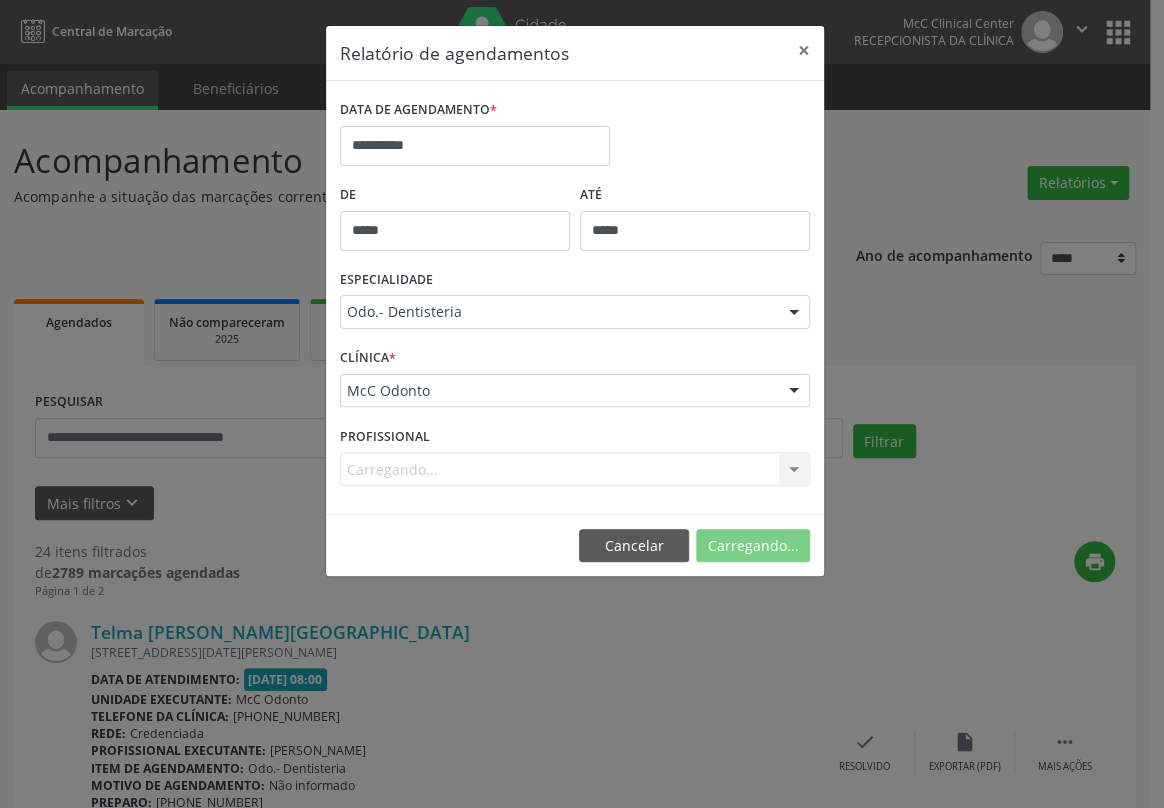 click on "CLÍNICA
*
McC Odonto         McC Odonto
Nenhum resultado encontrado para: "   "
Não há nenhuma opção para ser exibida." at bounding box center (575, 382) 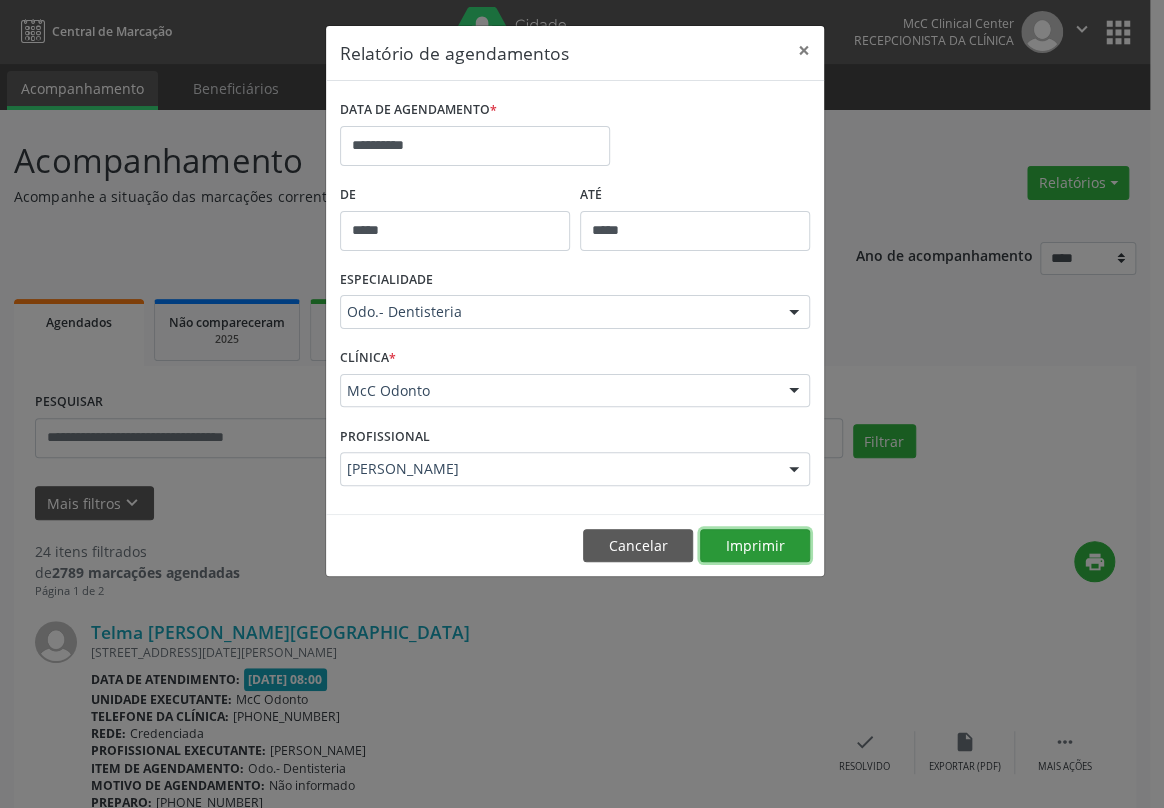 click on "Imprimir" at bounding box center [755, 546] 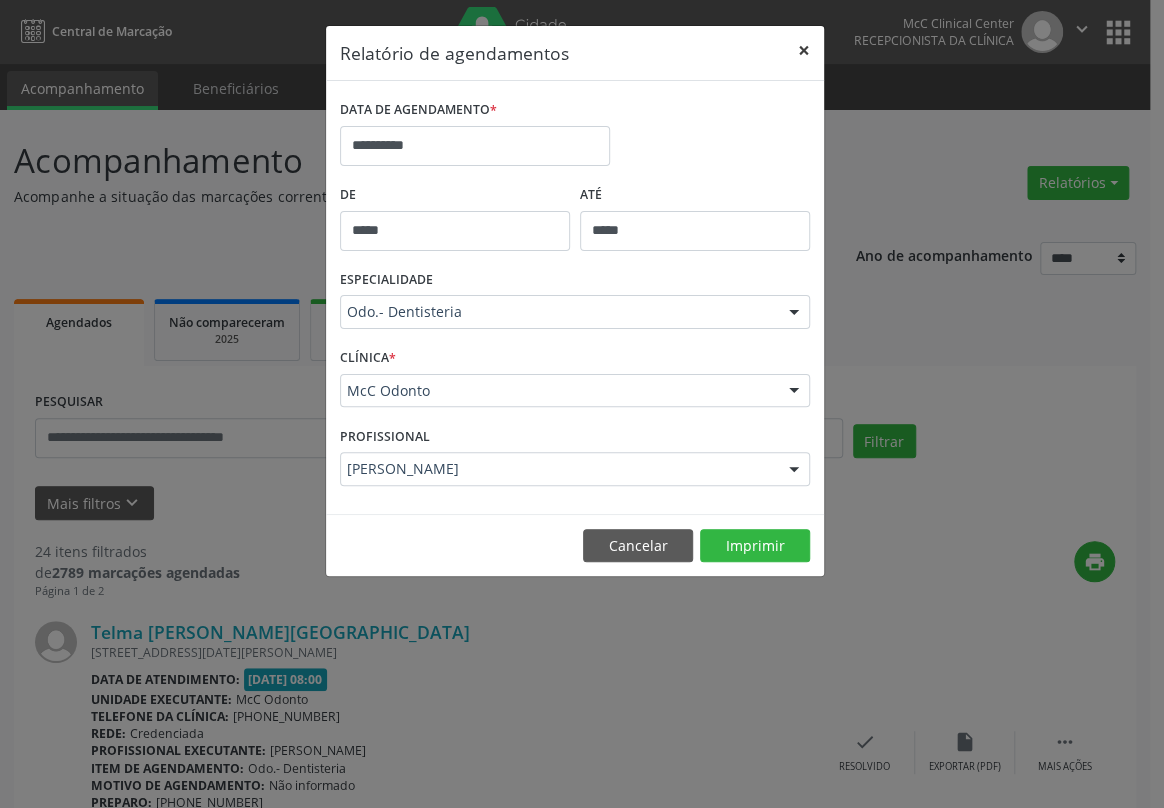 click on "×" at bounding box center (804, 50) 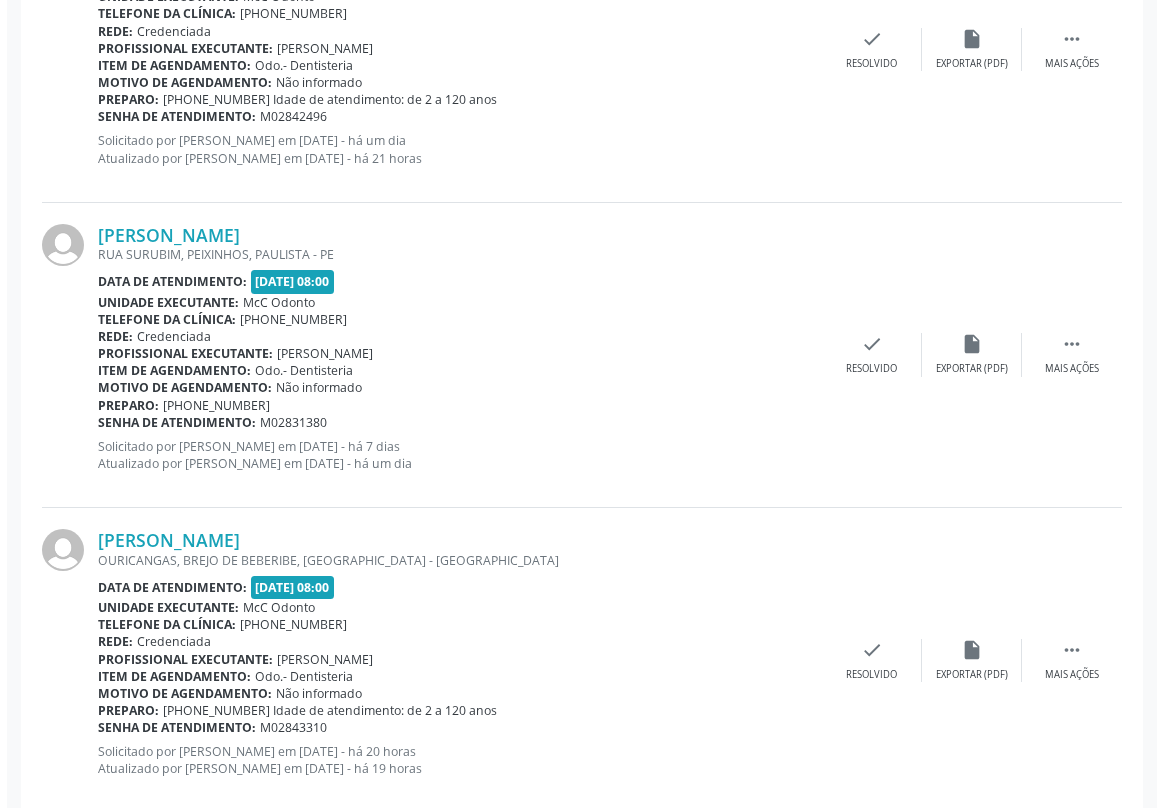scroll, scrollTop: 1636, scrollLeft: 0, axis: vertical 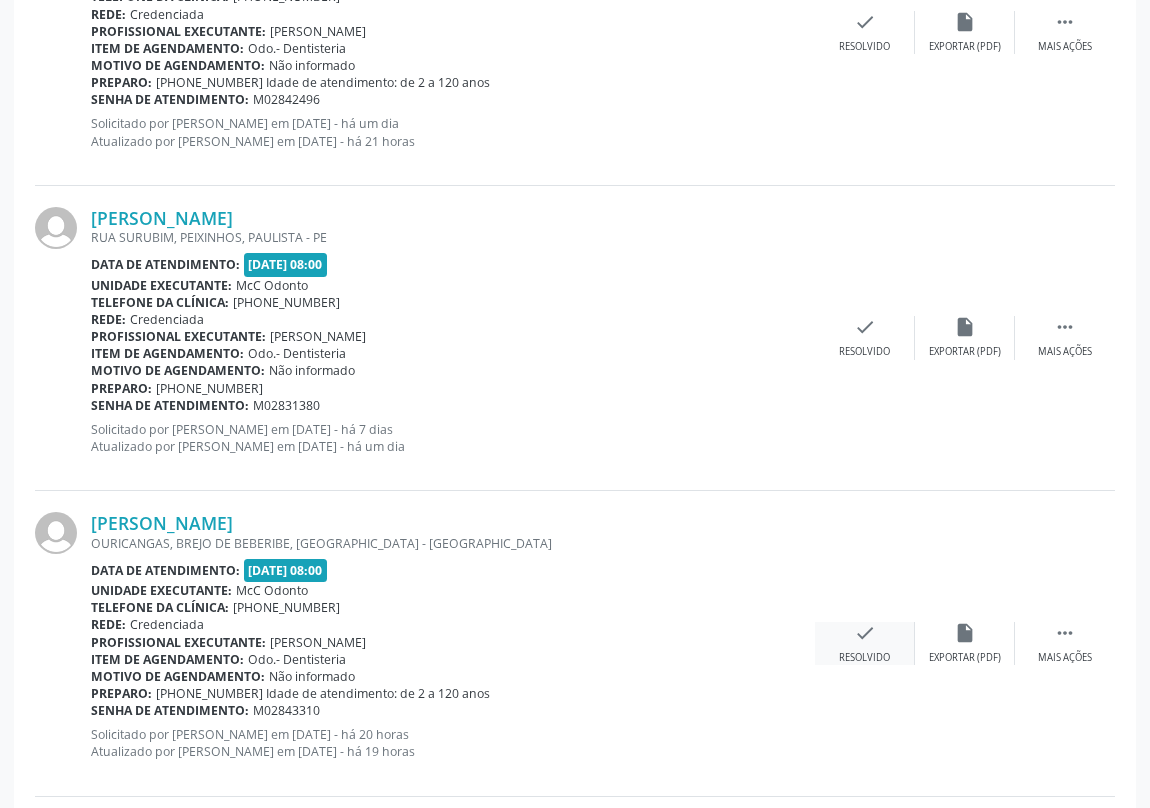click on "check" at bounding box center (865, 633) 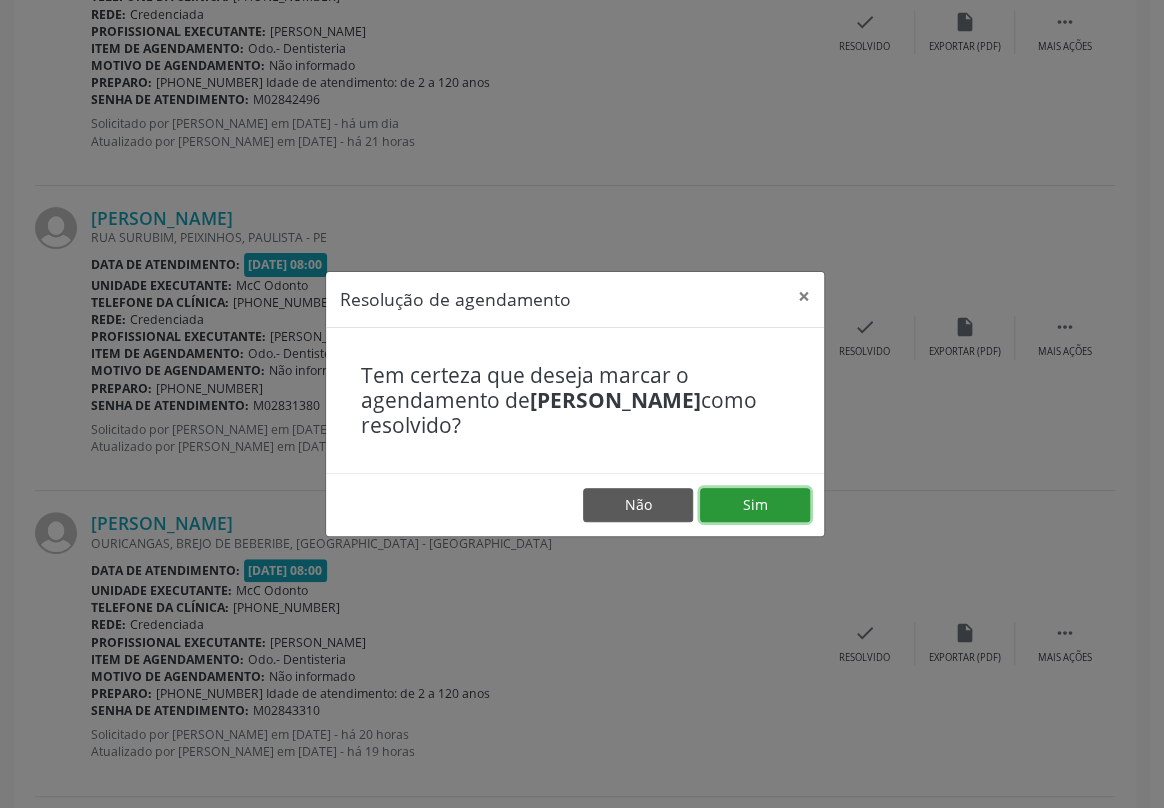 click on "Sim" at bounding box center (755, 505) 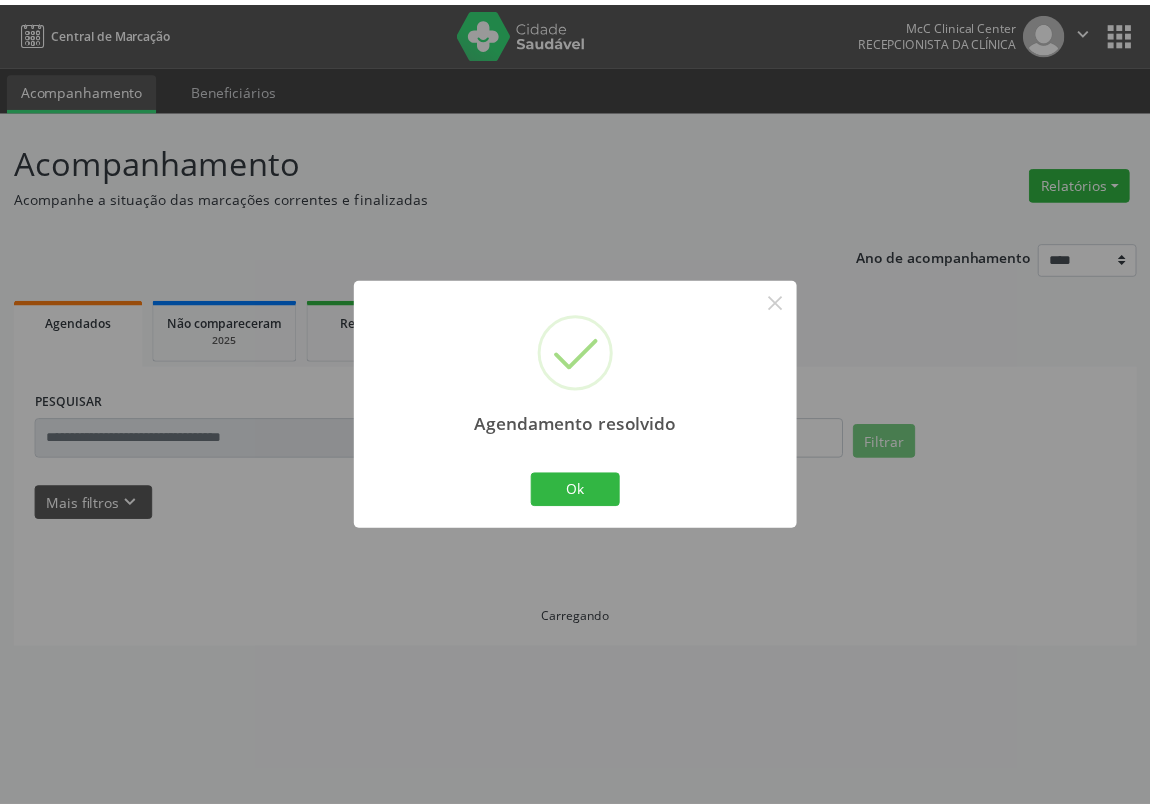 scroll, scrollTop: 0, scrollLeft: 0, axis: both 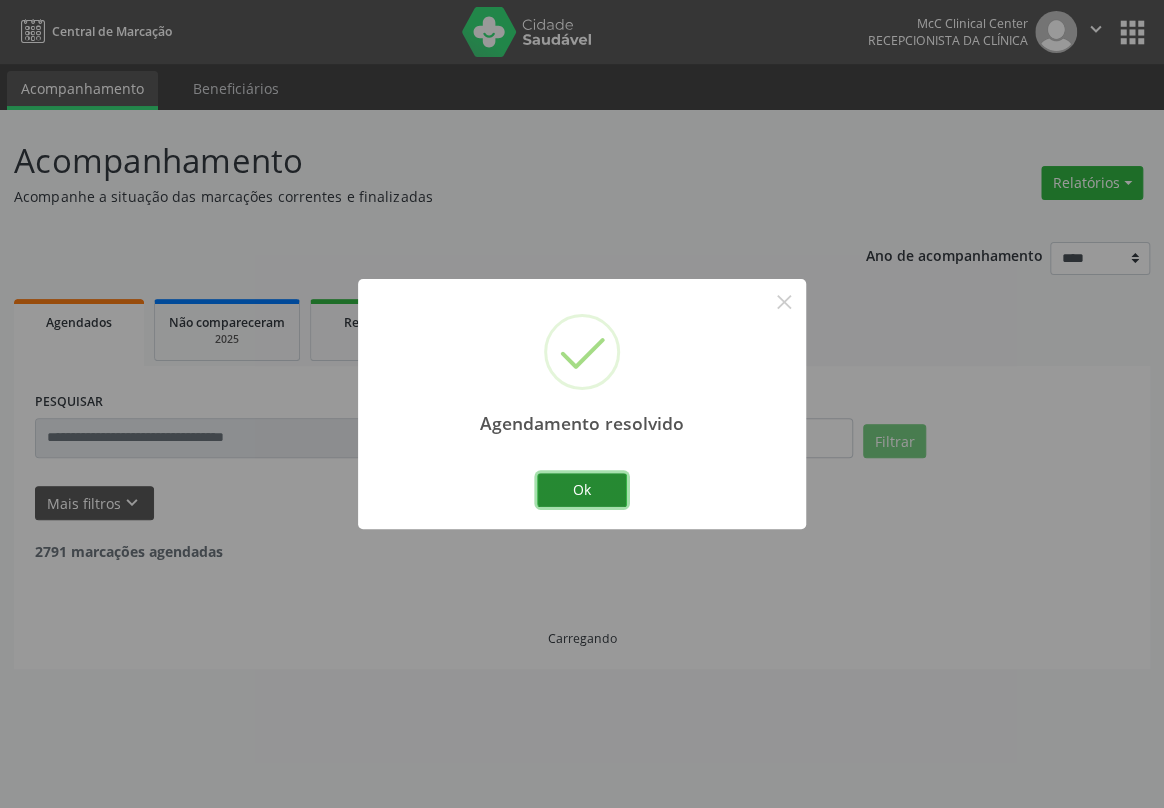 click on "Ok" at bounding box center [582, 490] 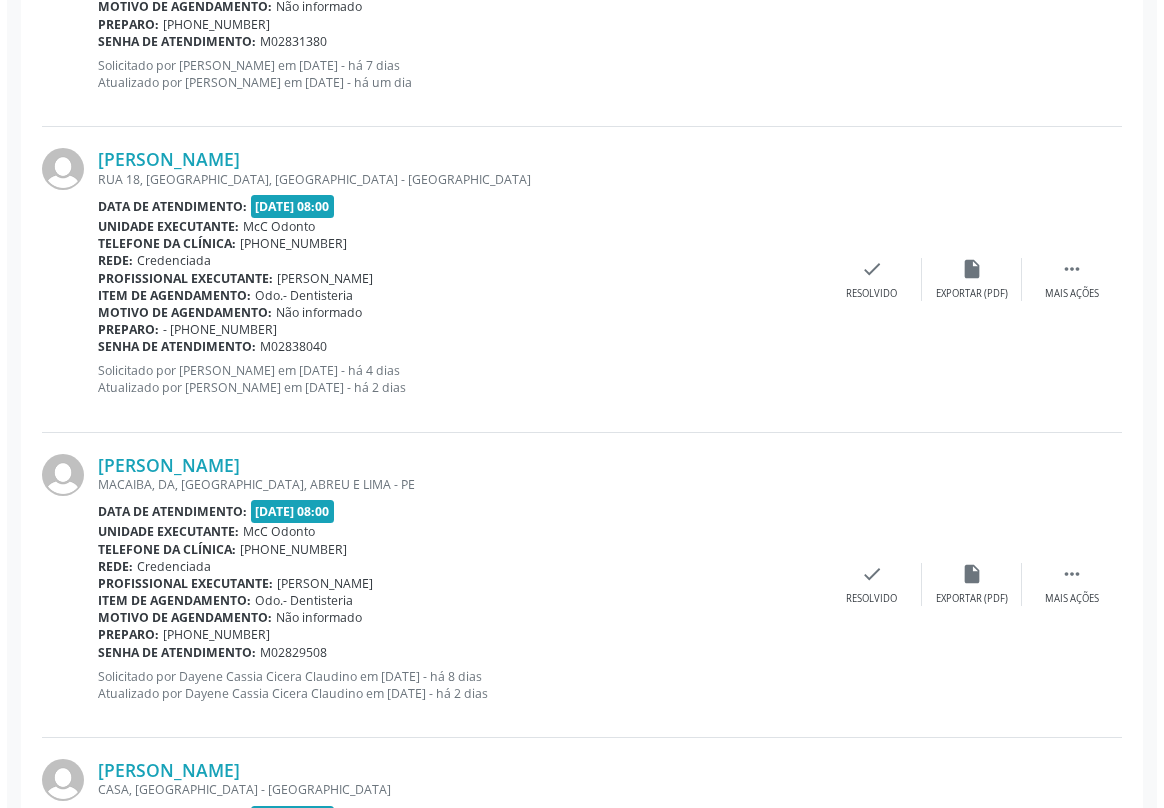 scroll, scrollTop: 2090, scrollLeft: 0, axis: vertical 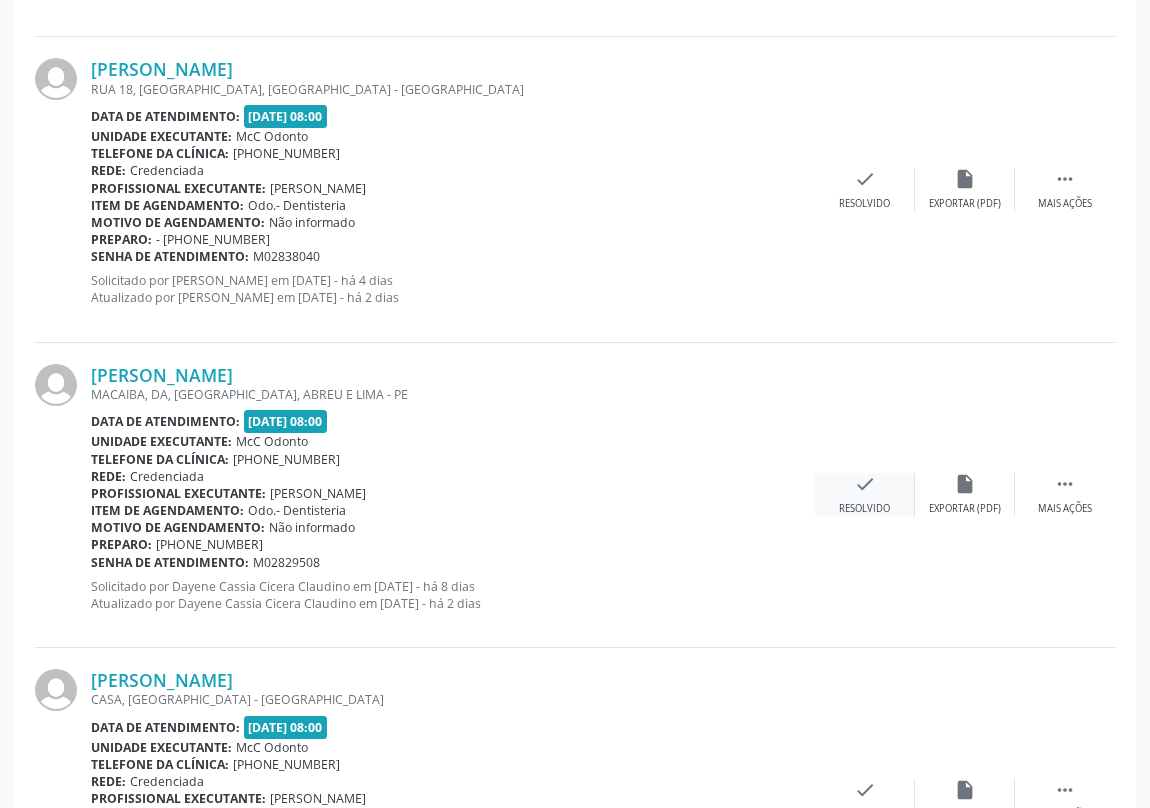 click on "check" at bounding box center [865, 484] 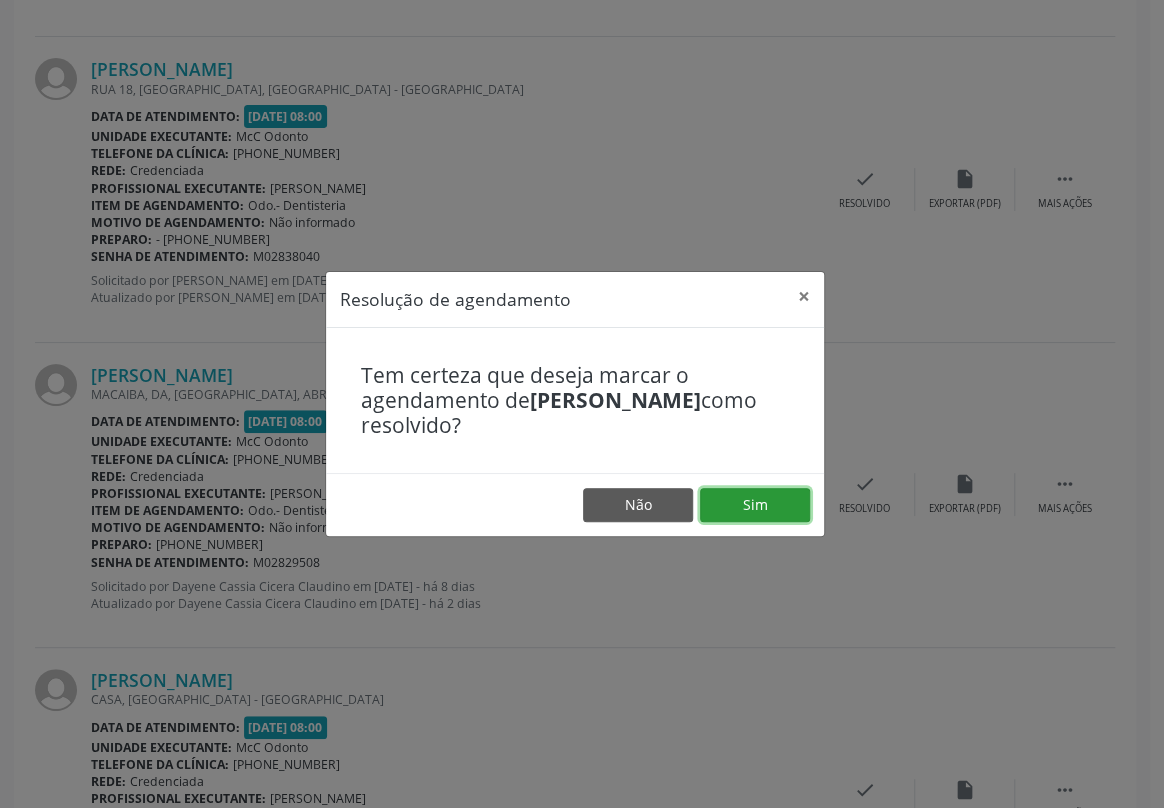 click on "Sim" at bounding box center (755, 505) 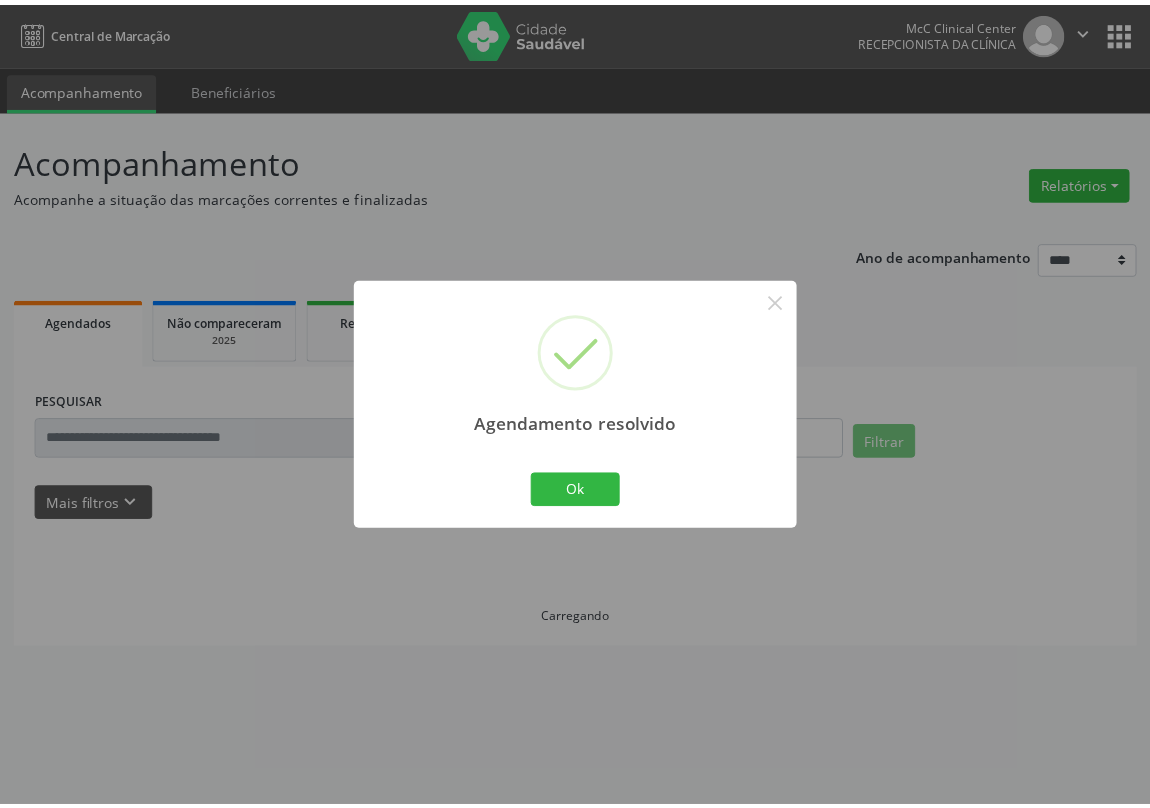 scroll, scrollTop: 0, scrollLeft: 0, axis: both 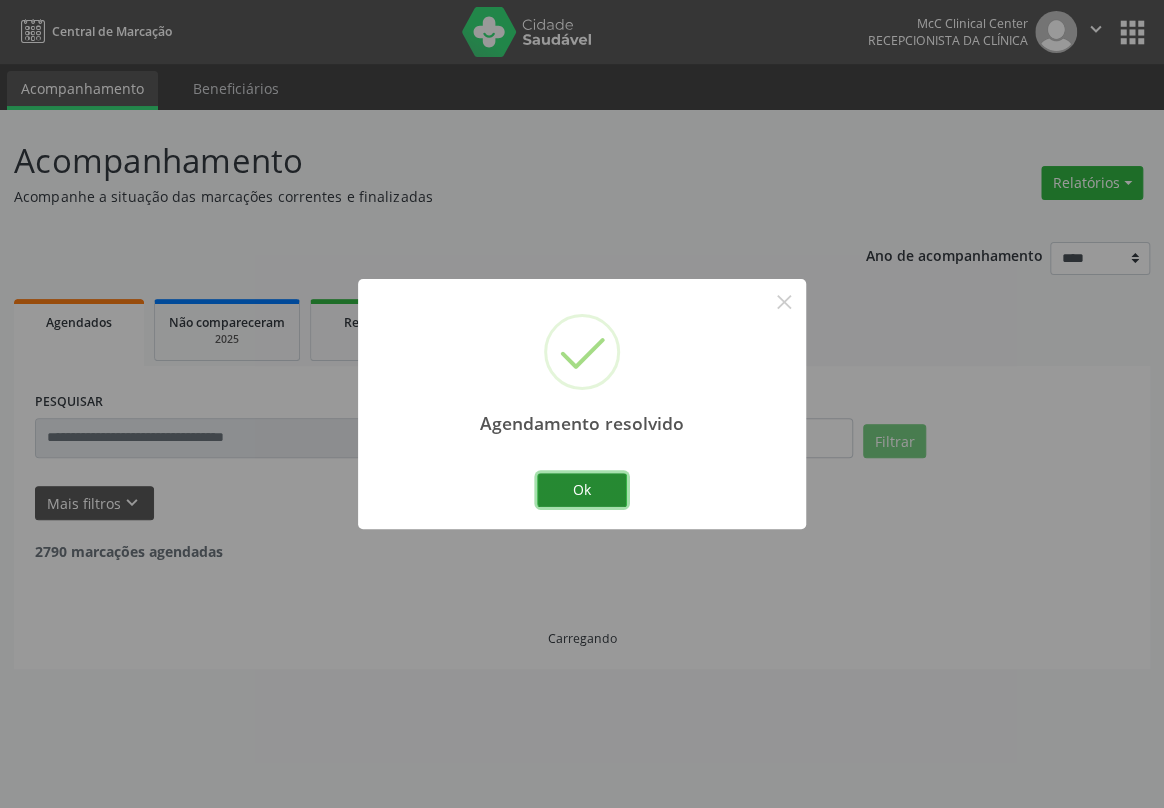 click on "Ok" at bounding box center [582, 490] 